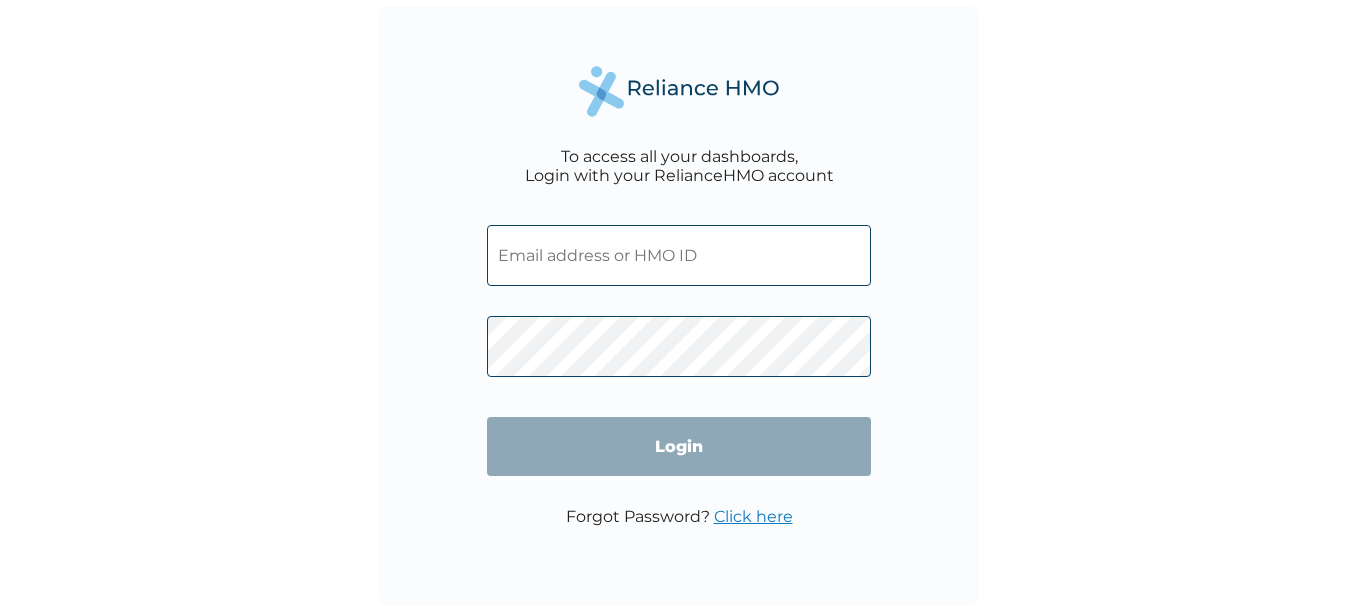 scroll, scrollTop: 0, scrollLeft: 0, axis: both 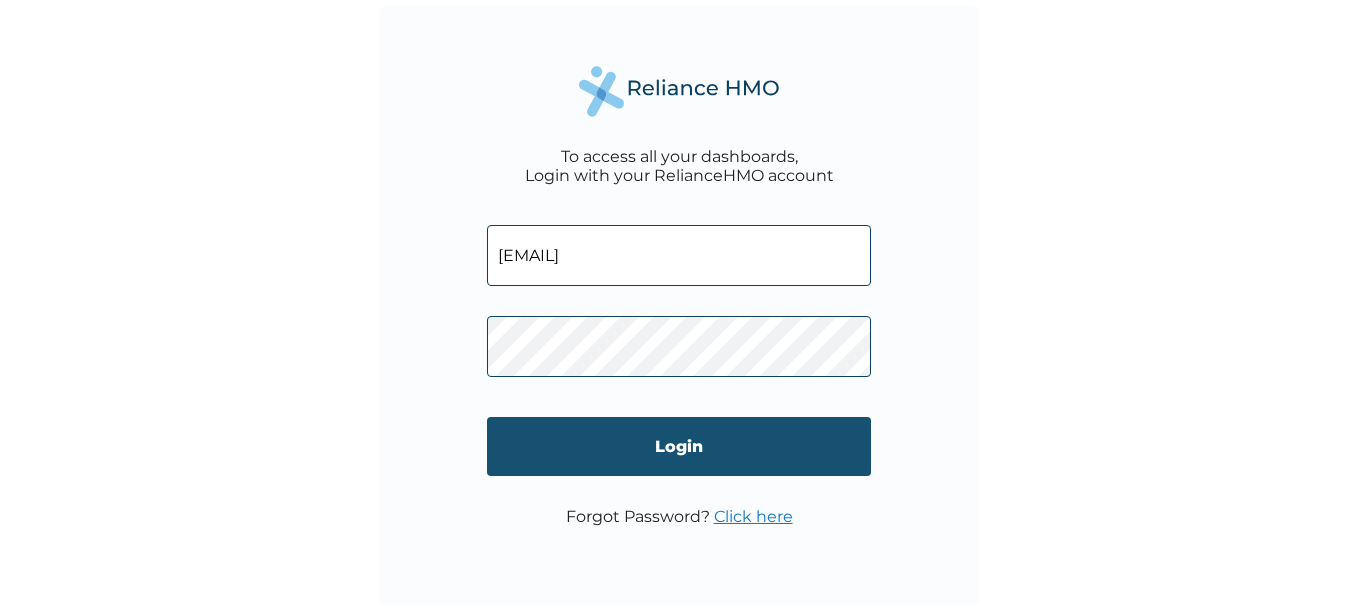 click on "Login" at bounding box center (679, 446) 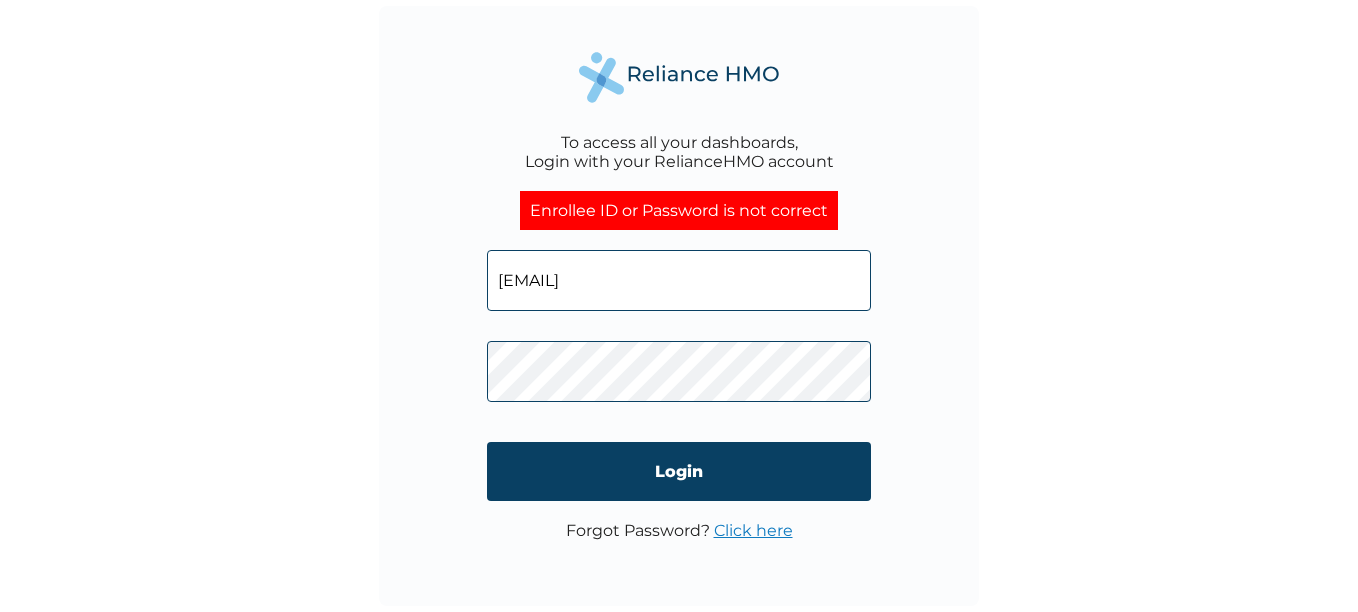 click on "Click here" at bounding box center [753, 530] 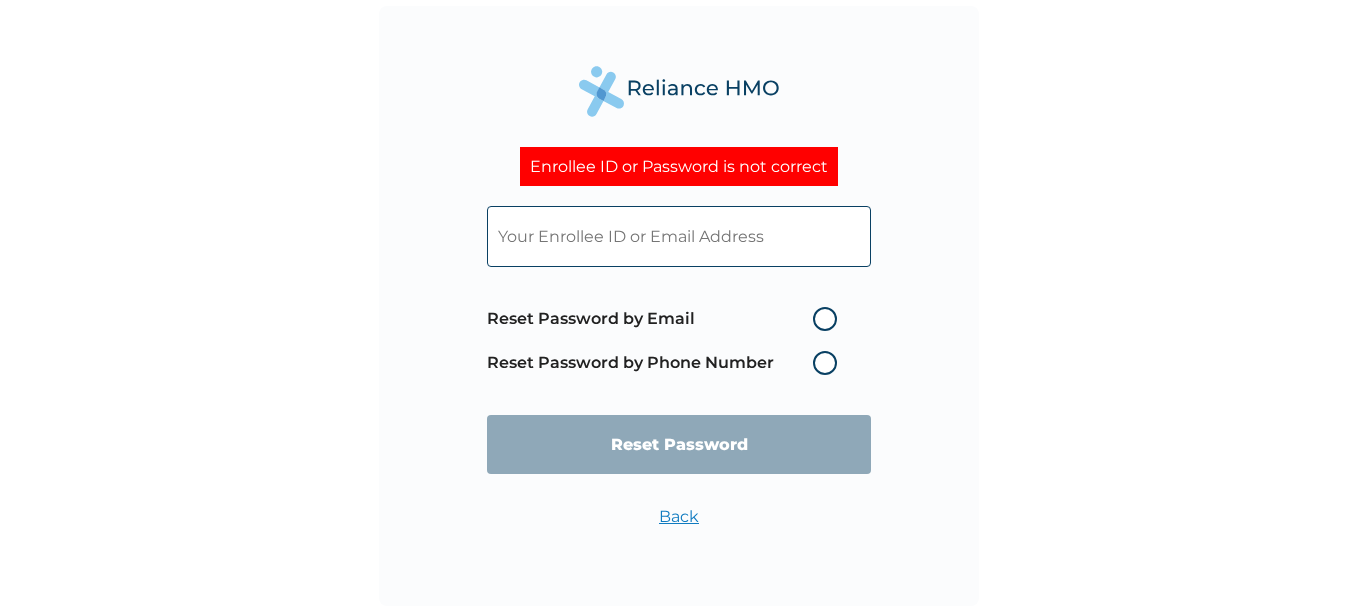 click on "Reset Password by Phone Number" at bounding box center (667, 363) 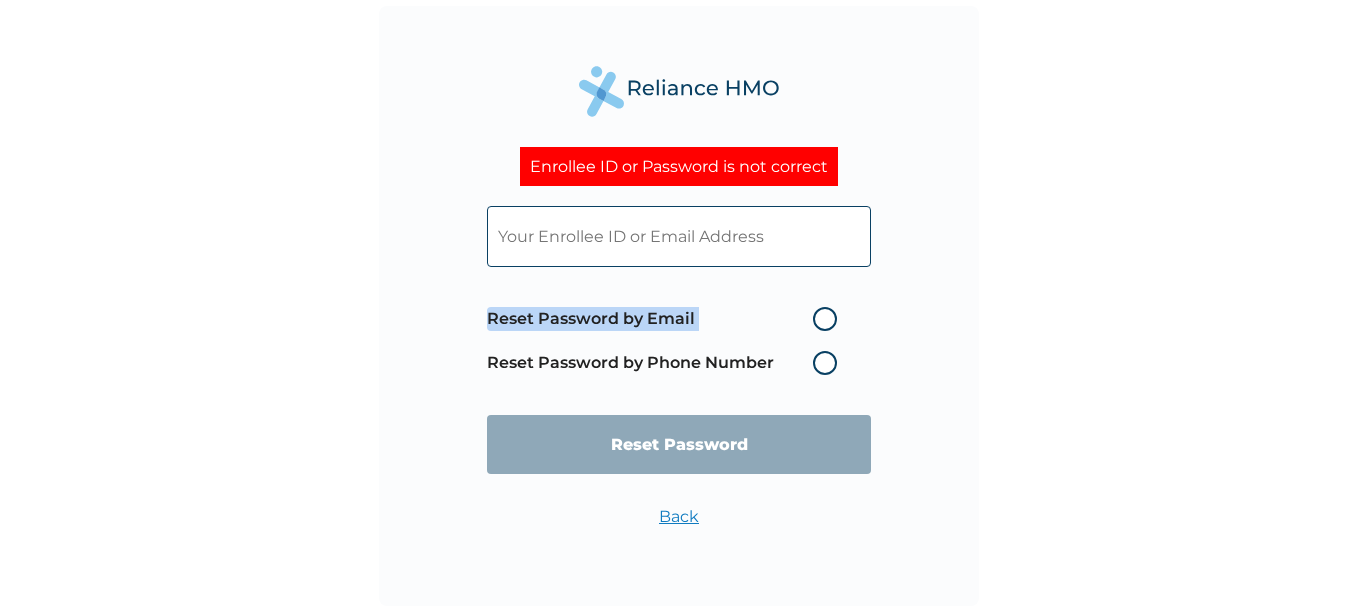 click on "Reset Password by Phone Number" at bounding box center [667, 363] 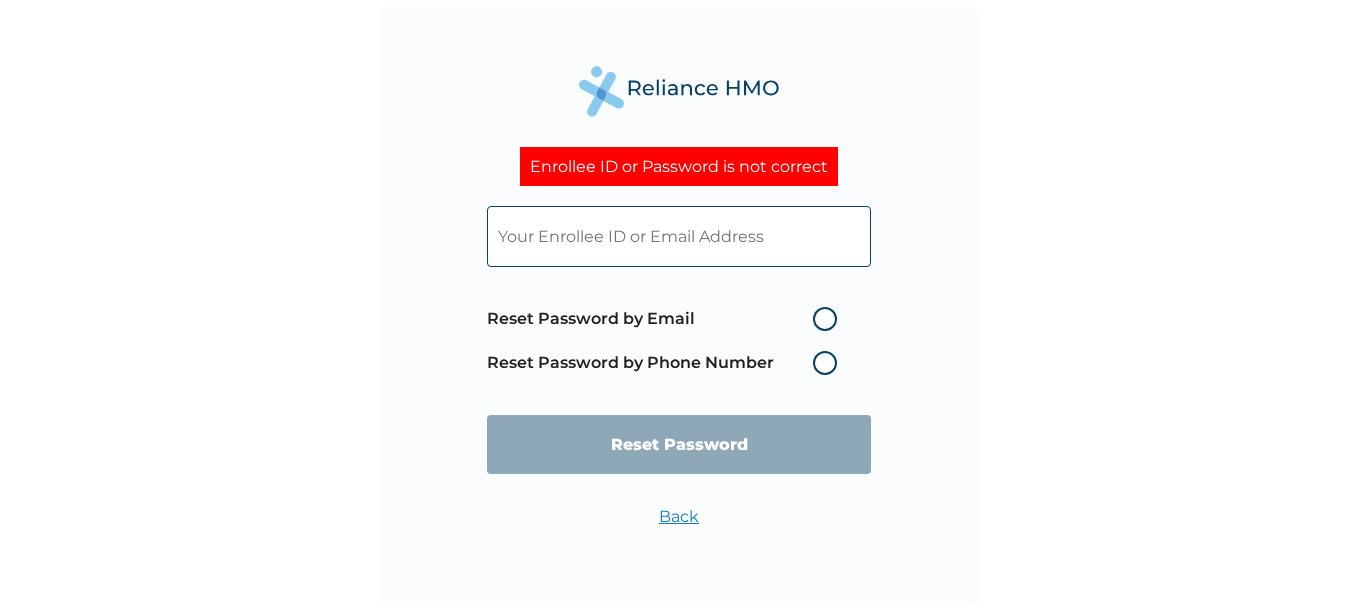 drag, startPoint x: 830, startPoint y: 363, endPoint x: 654, endPoint y: 238, distance: 215.87265 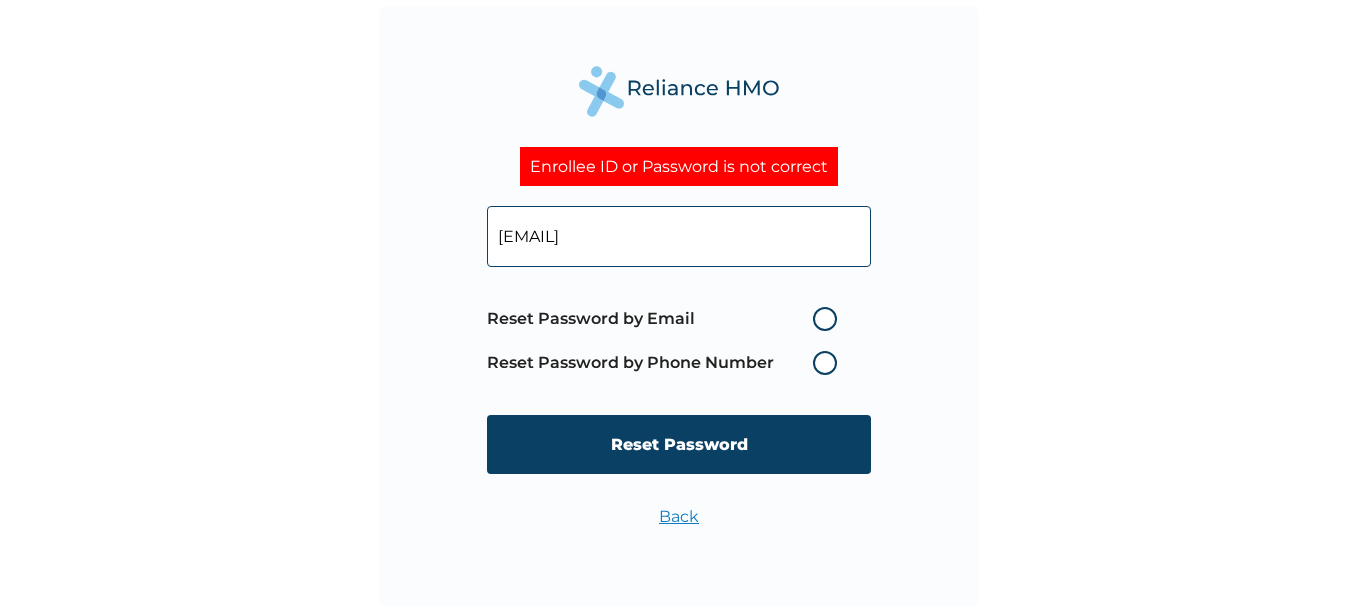 type on "[EMAIL]" 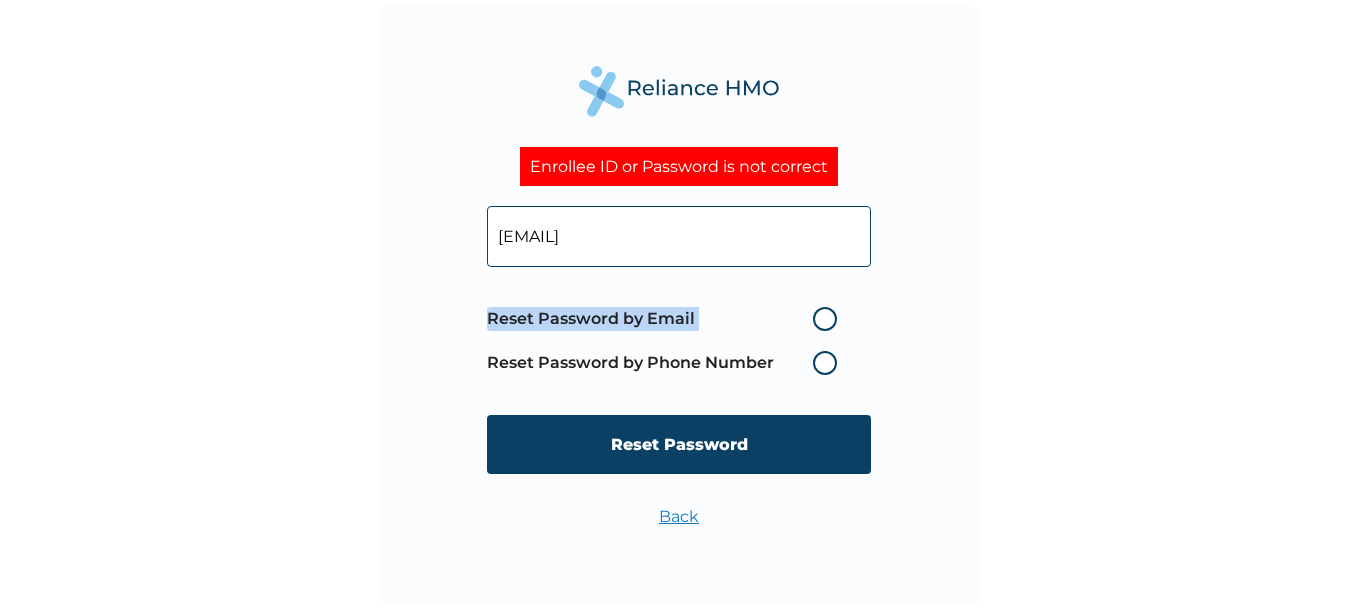click on "Reset Password by Phone Number" at bounding box center (667, 363) 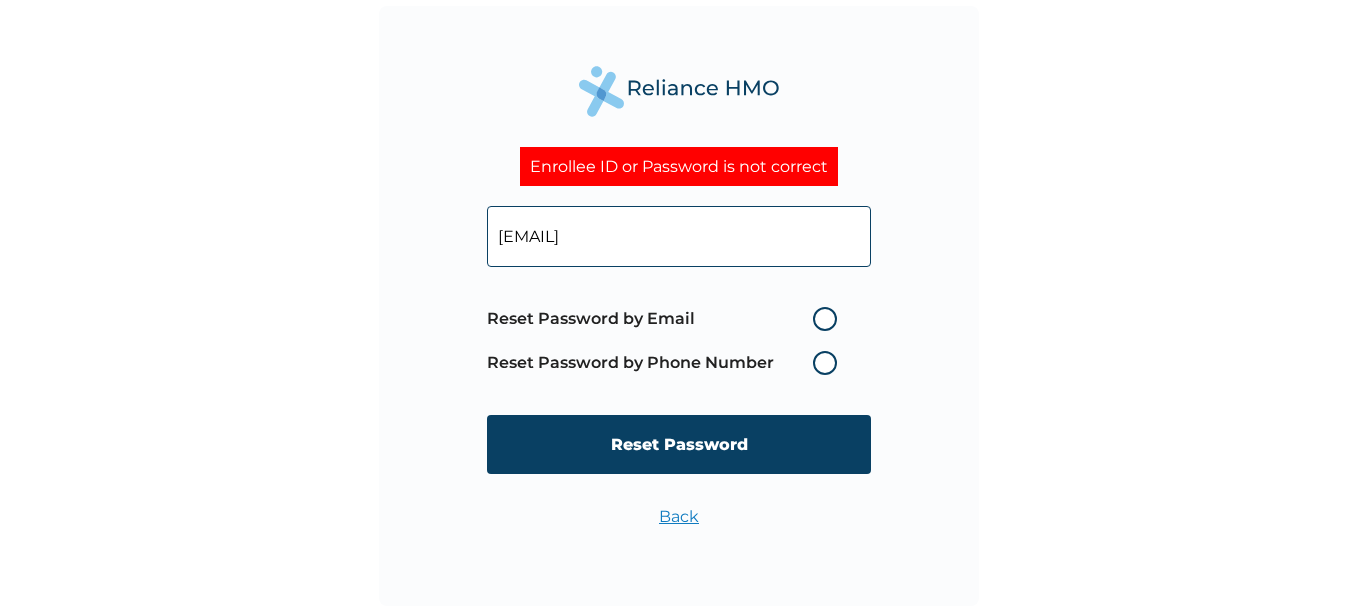 click on "Reset Password by Phone Number" at bounding box center [667, 363] 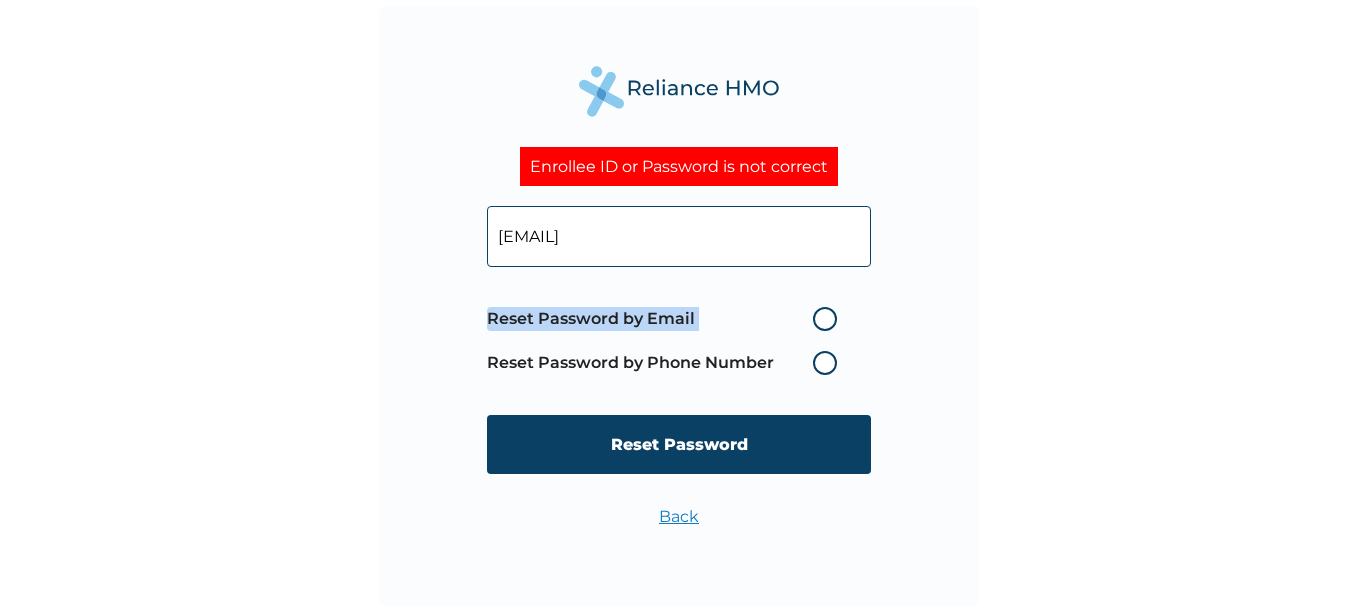click on "Reset Password by Phone Number" at bounding box center [667, 363] 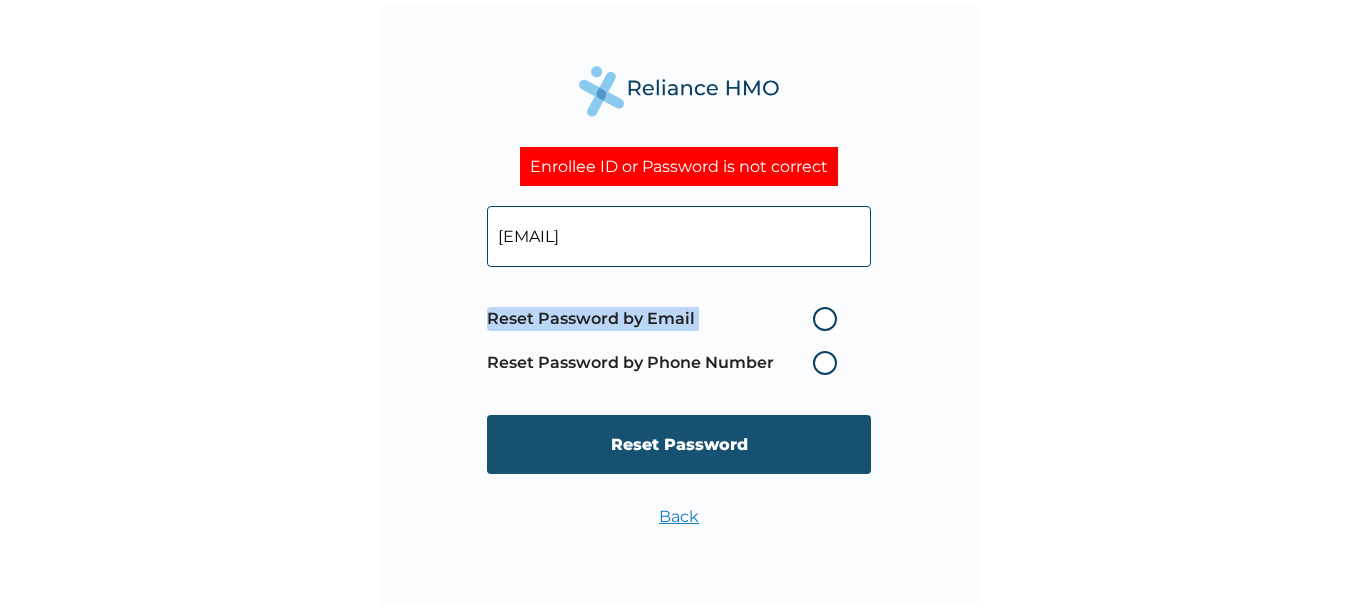 click on "Reset Password" at bounding box center [679, 444] 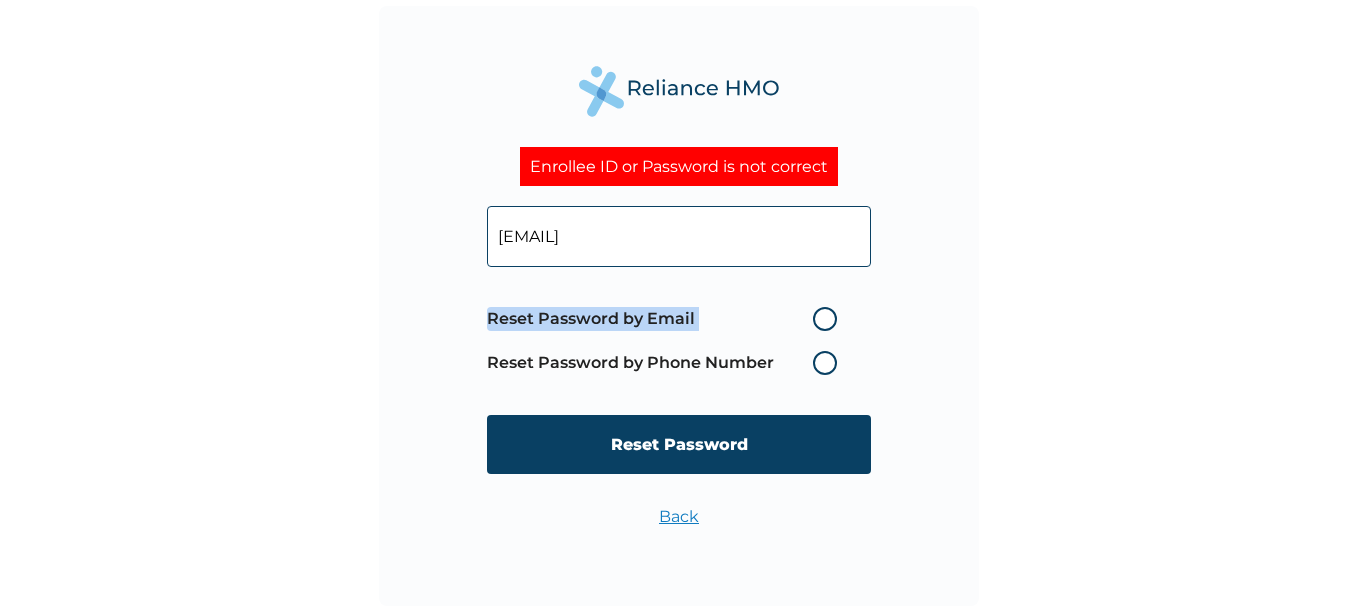 click on "Enrollee ID or Password is not correct [EMAIL] Reset Password by Email Reset Password by Phone Number Reset Password   Back" at bounding box center [679, 306] 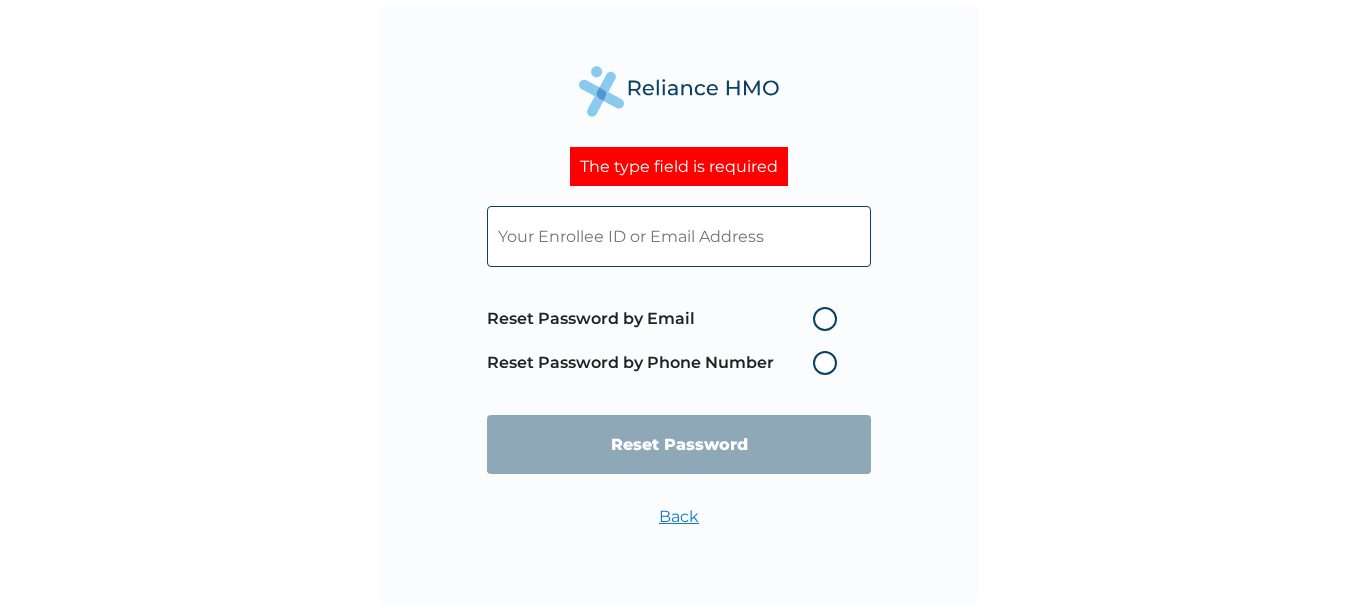 click at bounding box center [679, 236] 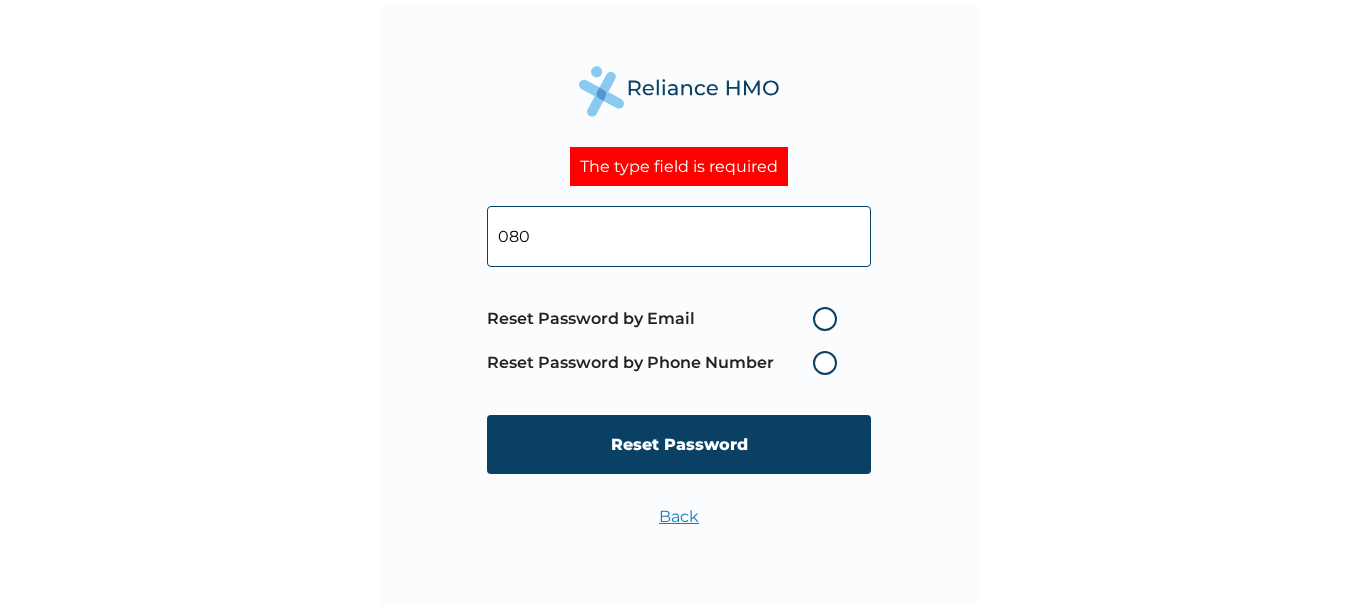 click on "080" at bounding box center [679, 236] 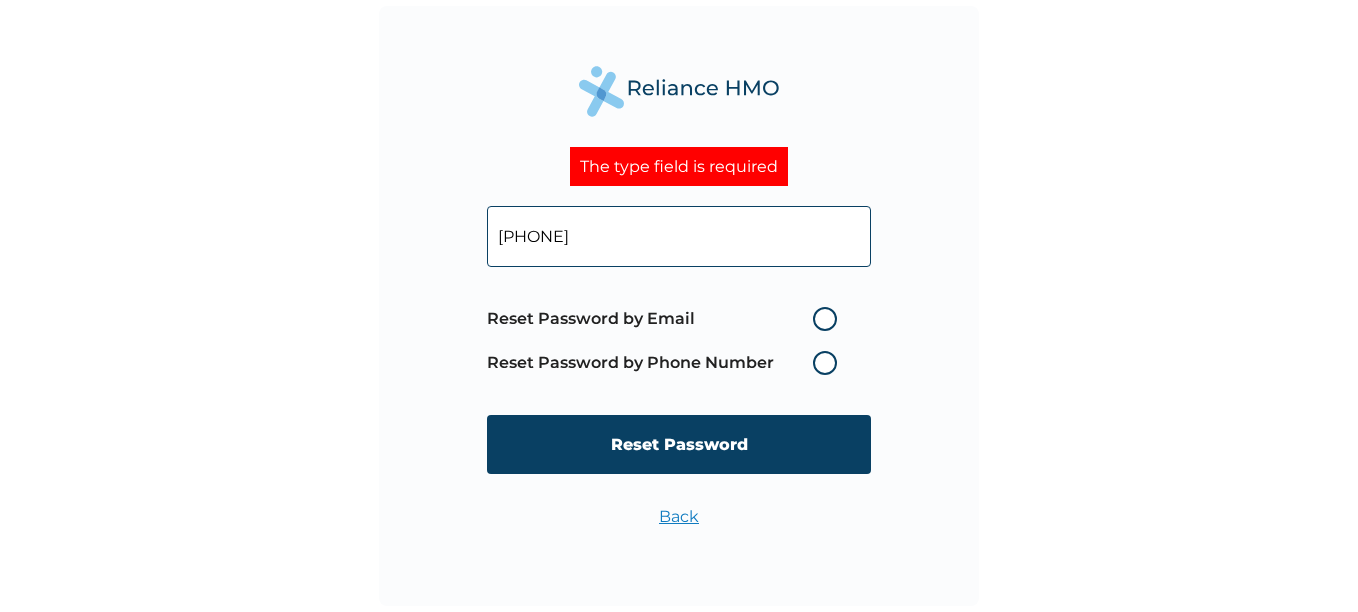 click on "Reset Password by Phone Number" at bounding box center [667, 363] 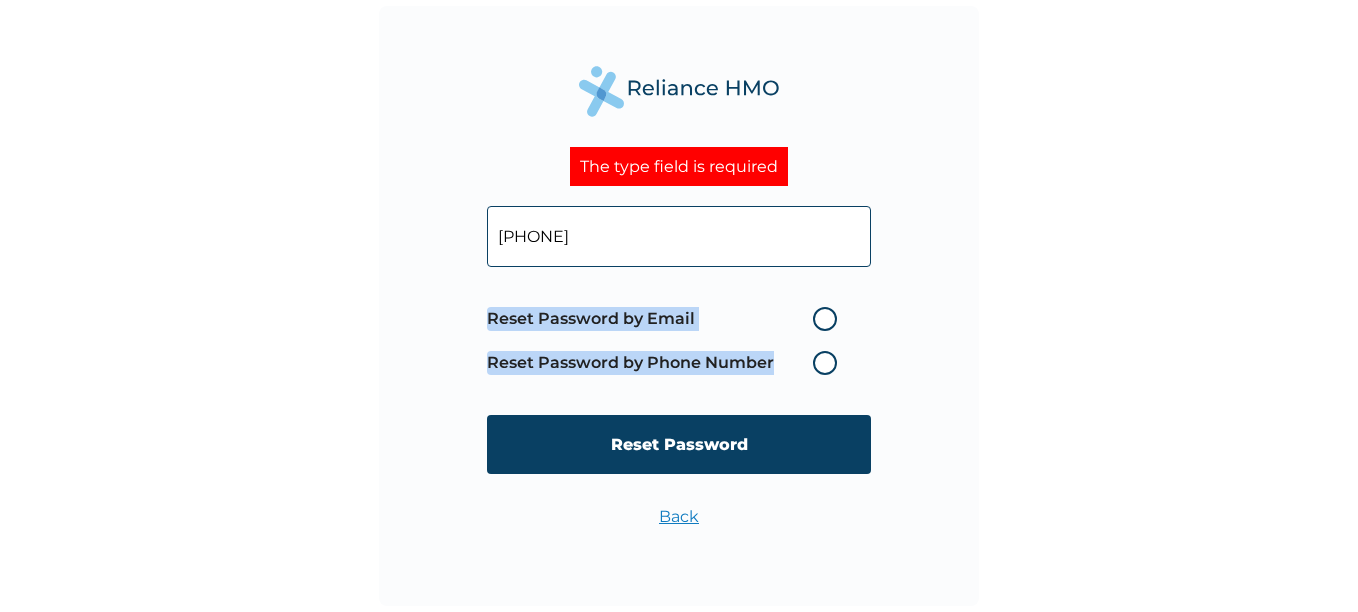 click on "Reset Password by Phone Number" at bounding box center (667, 363) 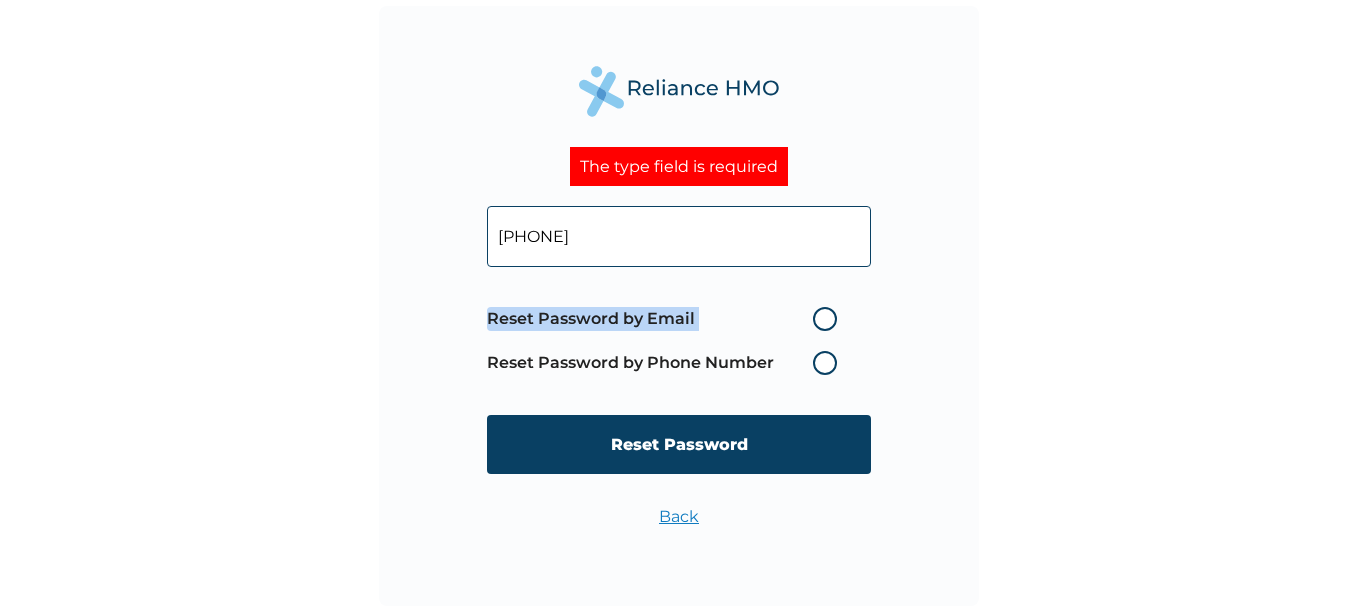 click on "Reset Password by Phone Number" at bounding box center [667, 363] 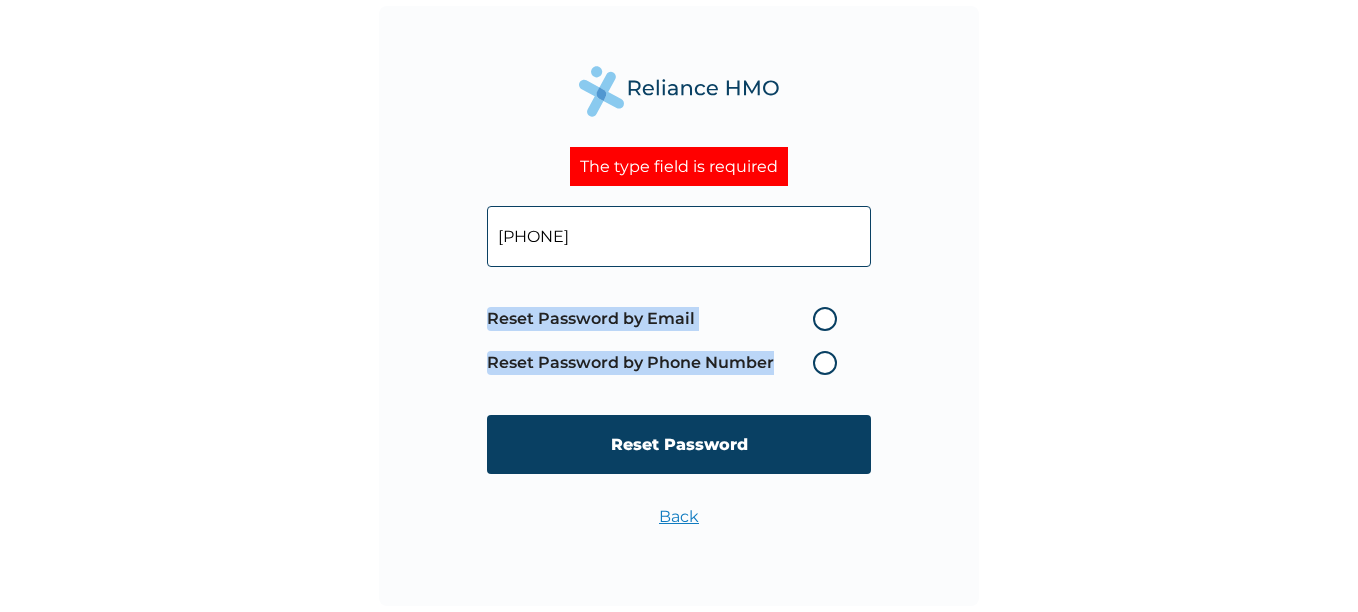 click on "Reset Password by Email" at bounding box center (667, 319) 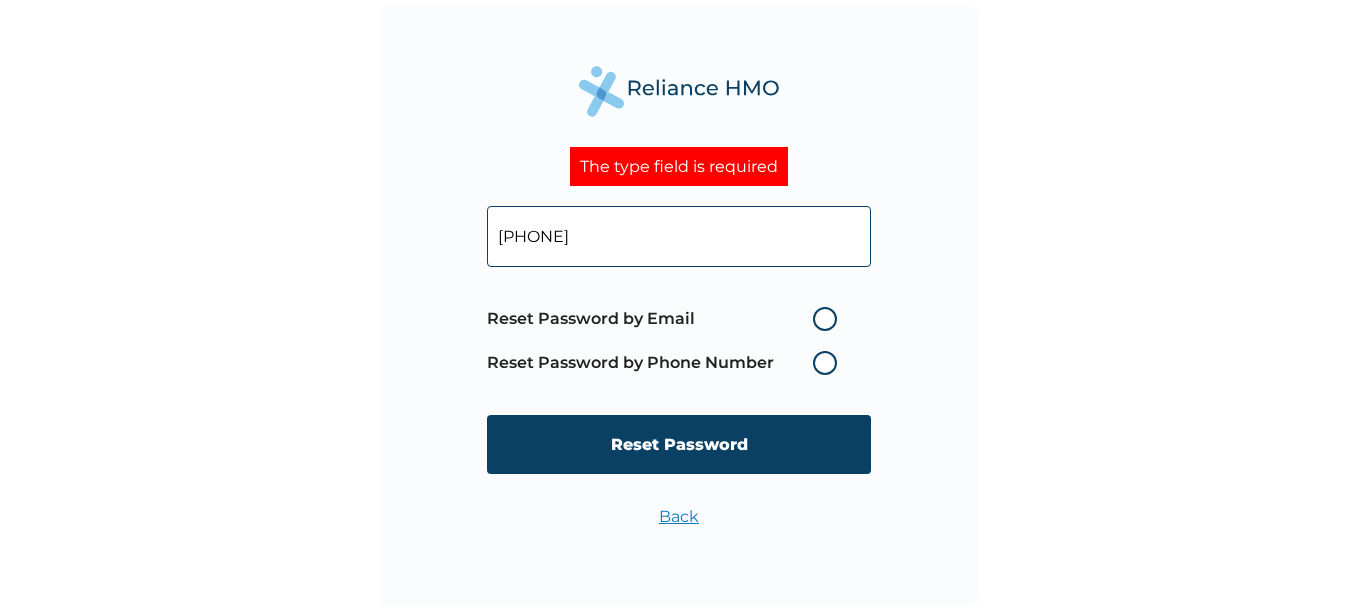 click on "Reset Password by Email" at bounding box center [801, 319] 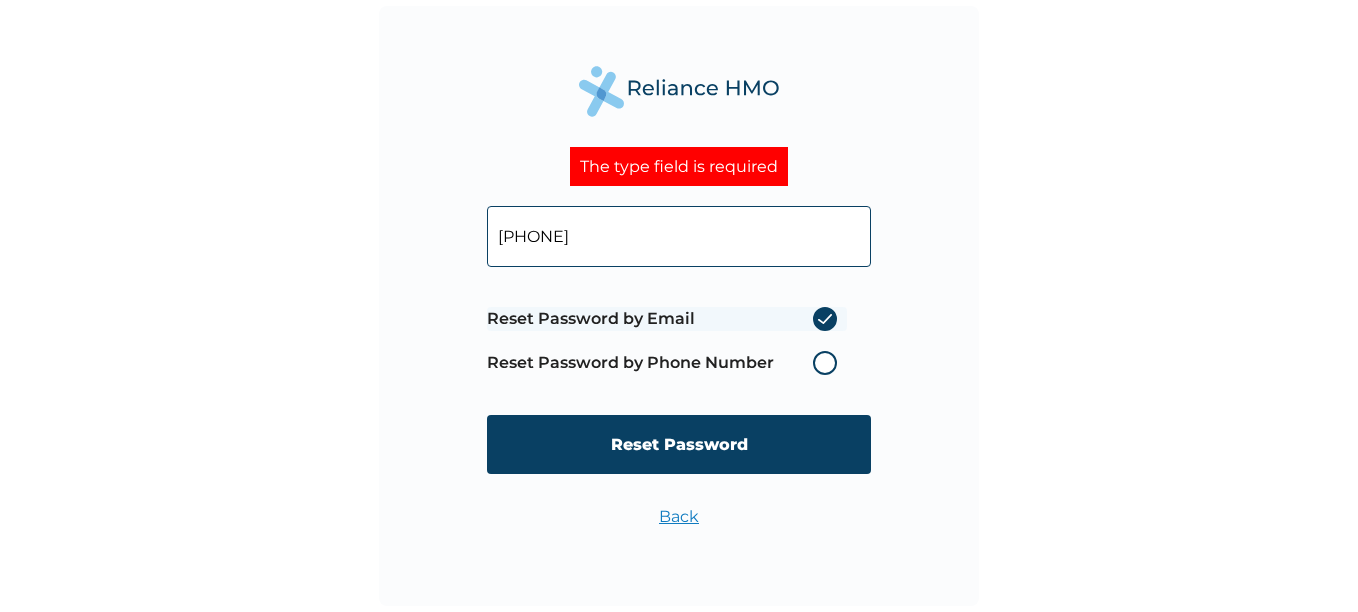 click on "Reset Password by Email" at bounding box center [667, 319] 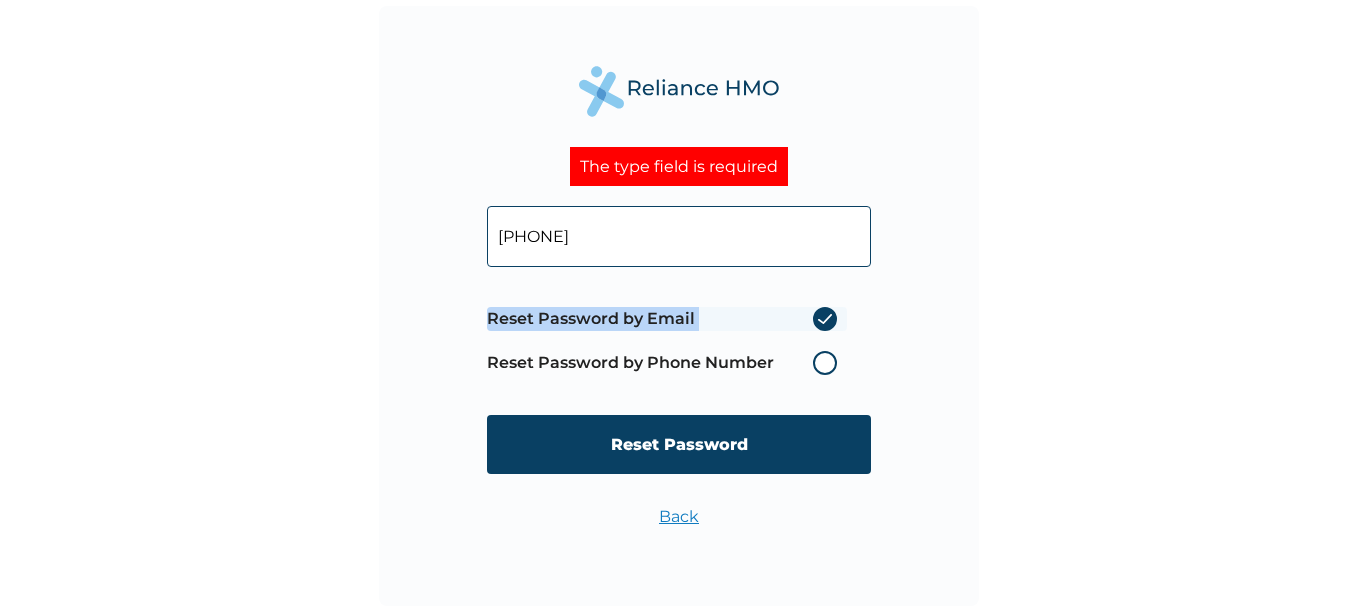 drag, startPoint x: 827, startPoint y: 319, endPoint x: 826, endPoint y: 363, distance: 44.011364 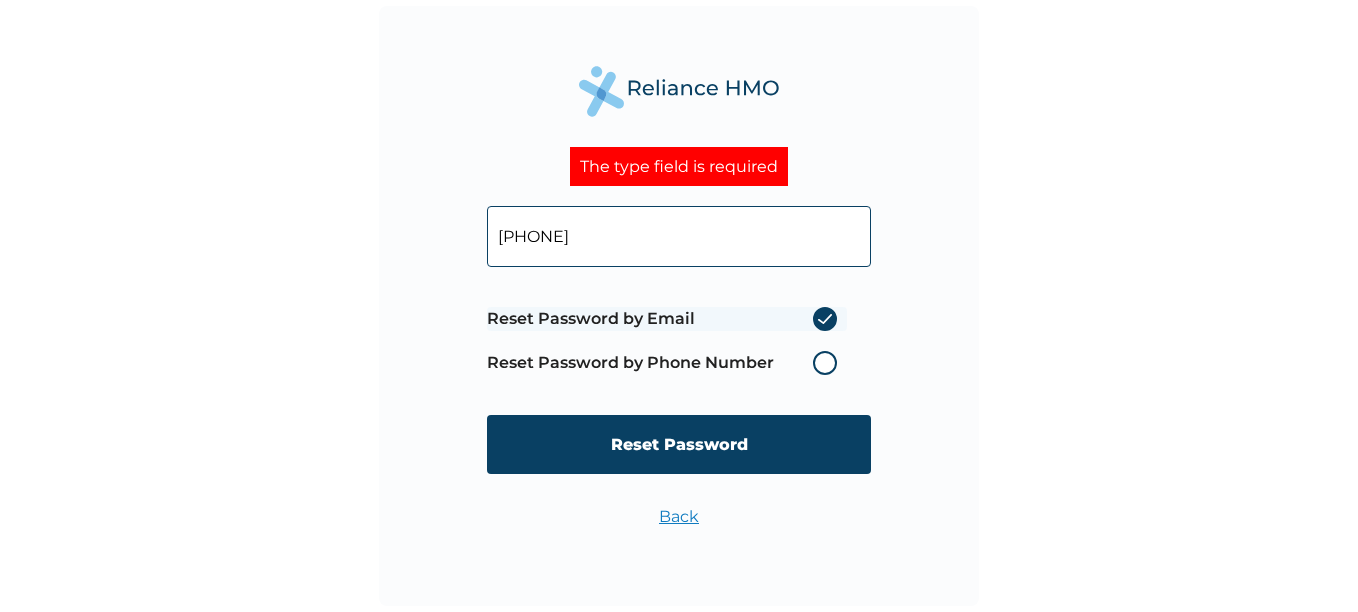 click on "Reset Password by Phone Number" at bounding box center [667, 363] 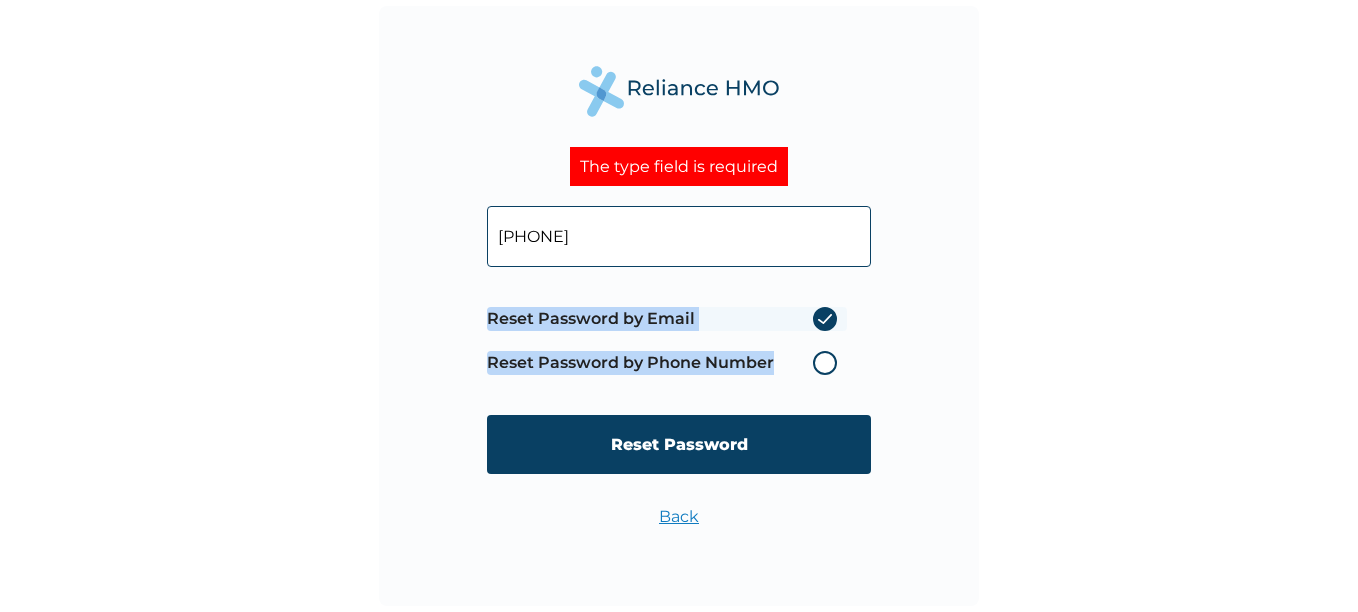 click on "Reset Password by Phone Number" at bounding box center [667, 363] 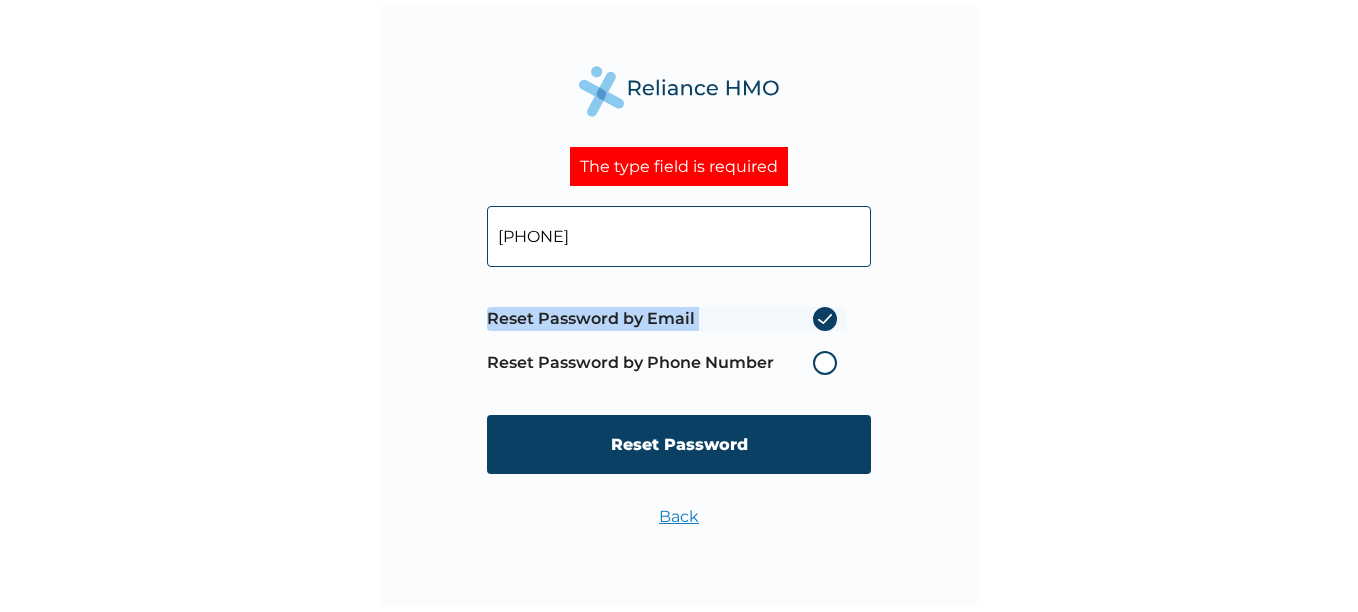 click on "Reset Password by Phone Number" at bounding box center (667, 363) 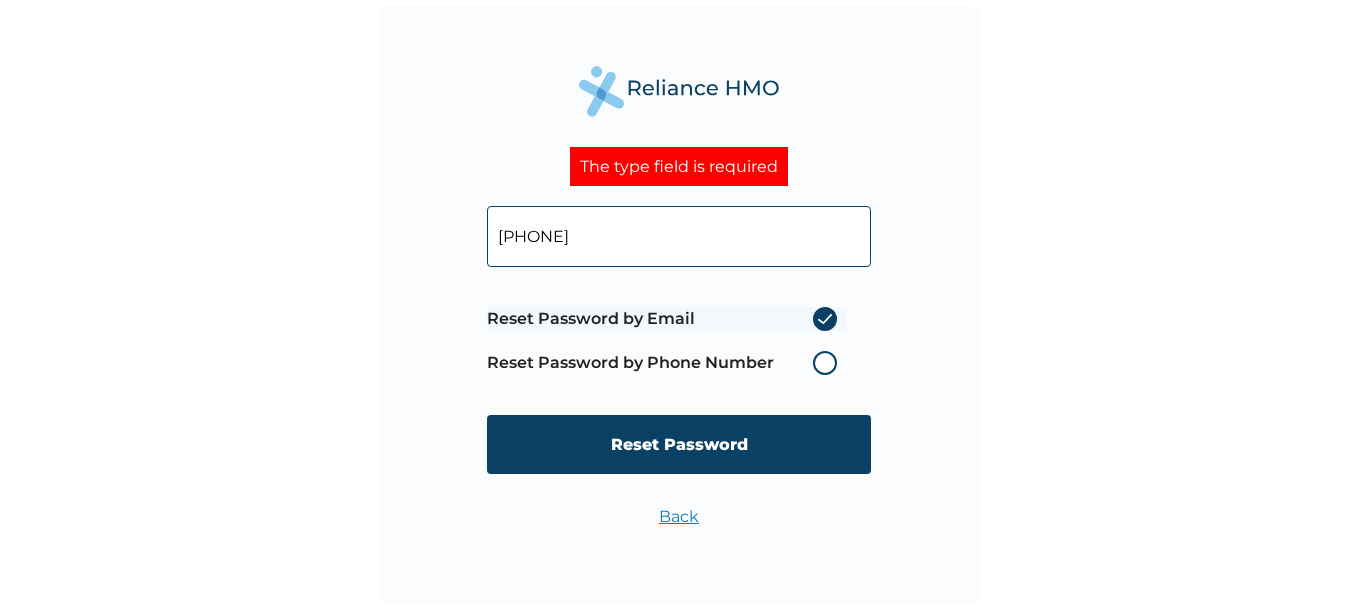 click on "Reset Password by Email" at bounding box center (667, 319) 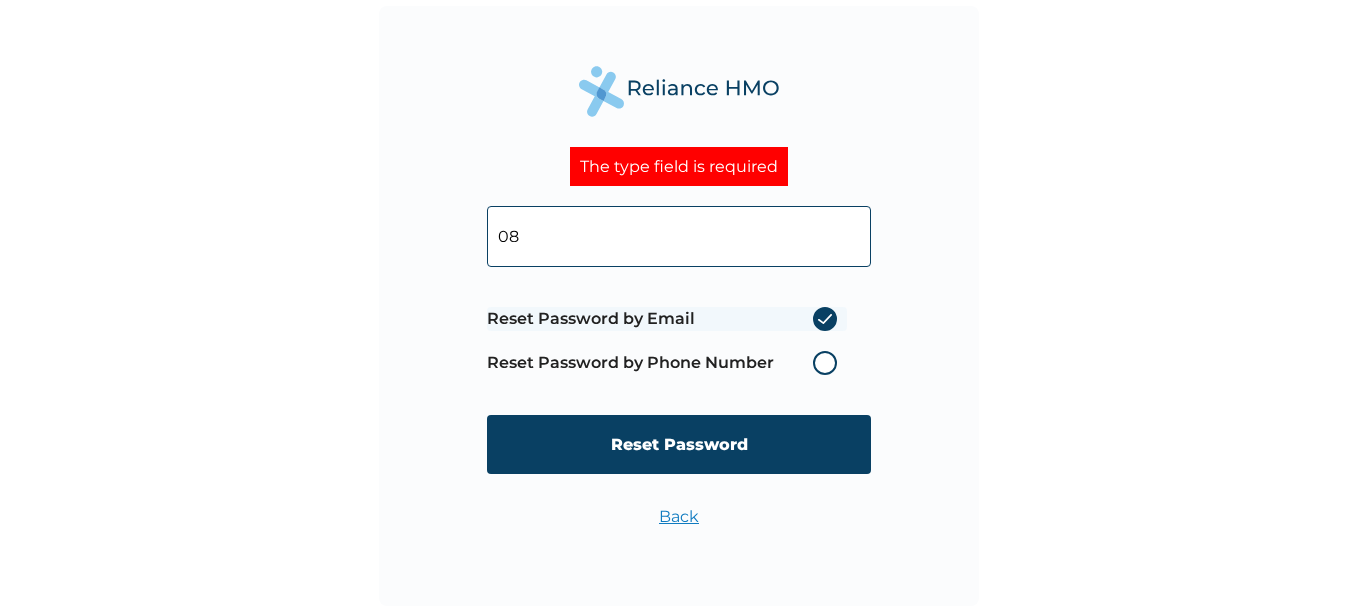 type on "0" 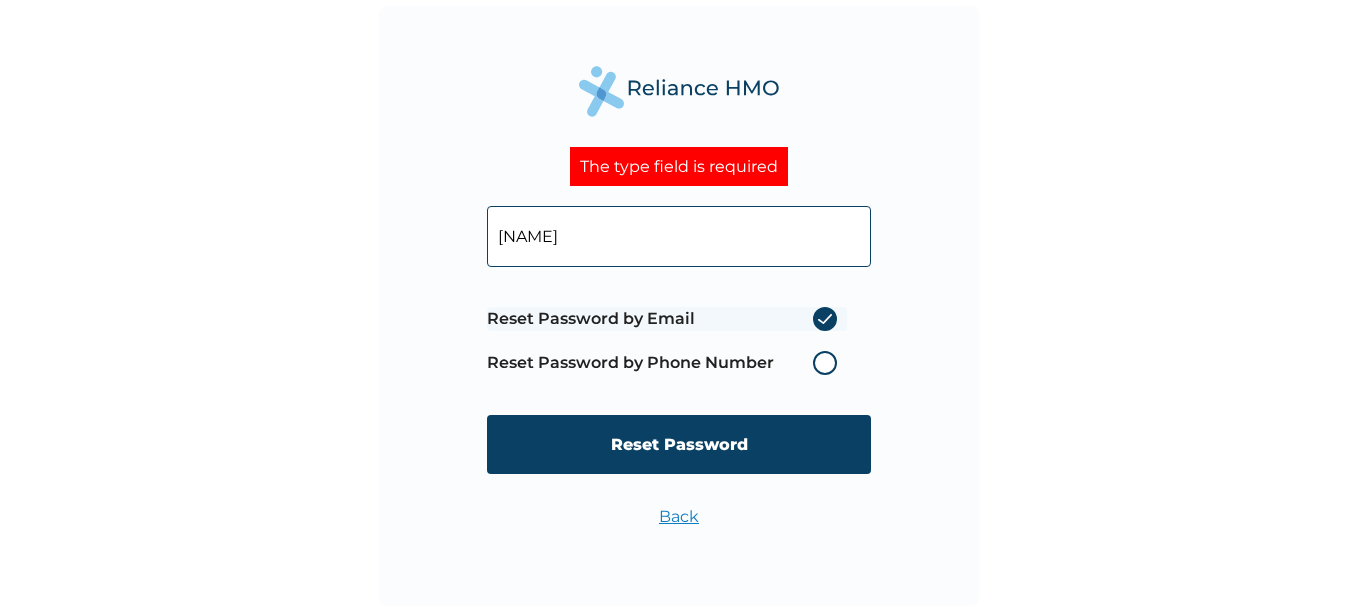 type on "[EMAIL]" 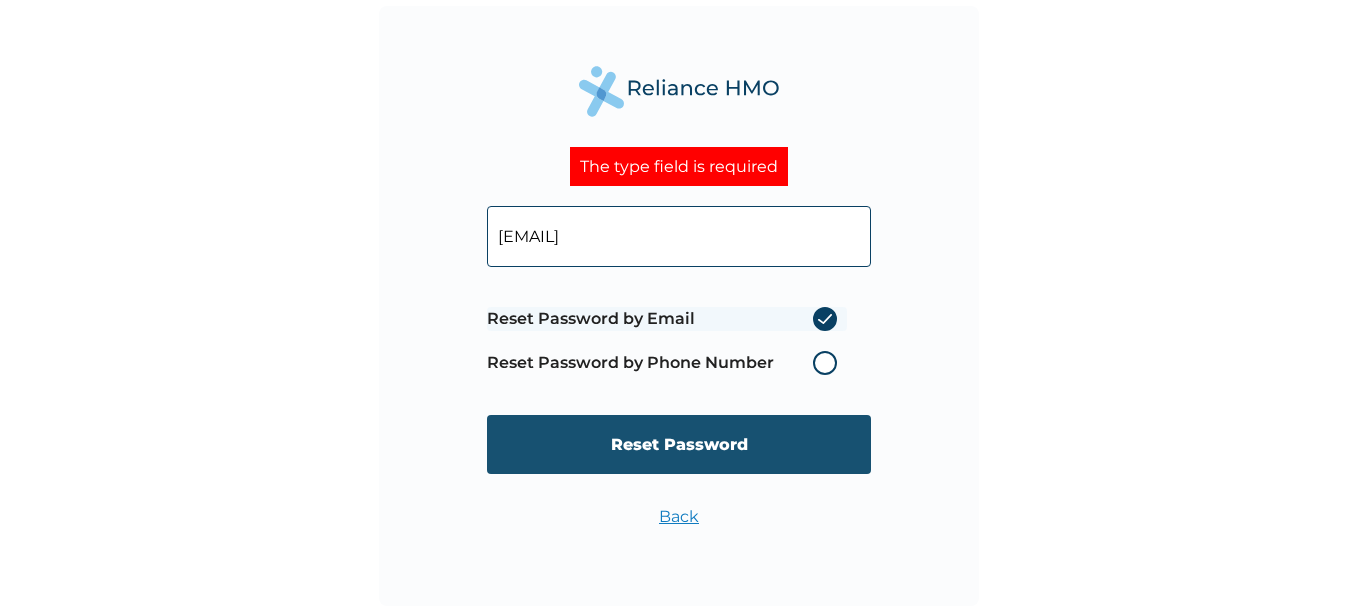 click on "Reset Password" at bounding box center (679, 444) 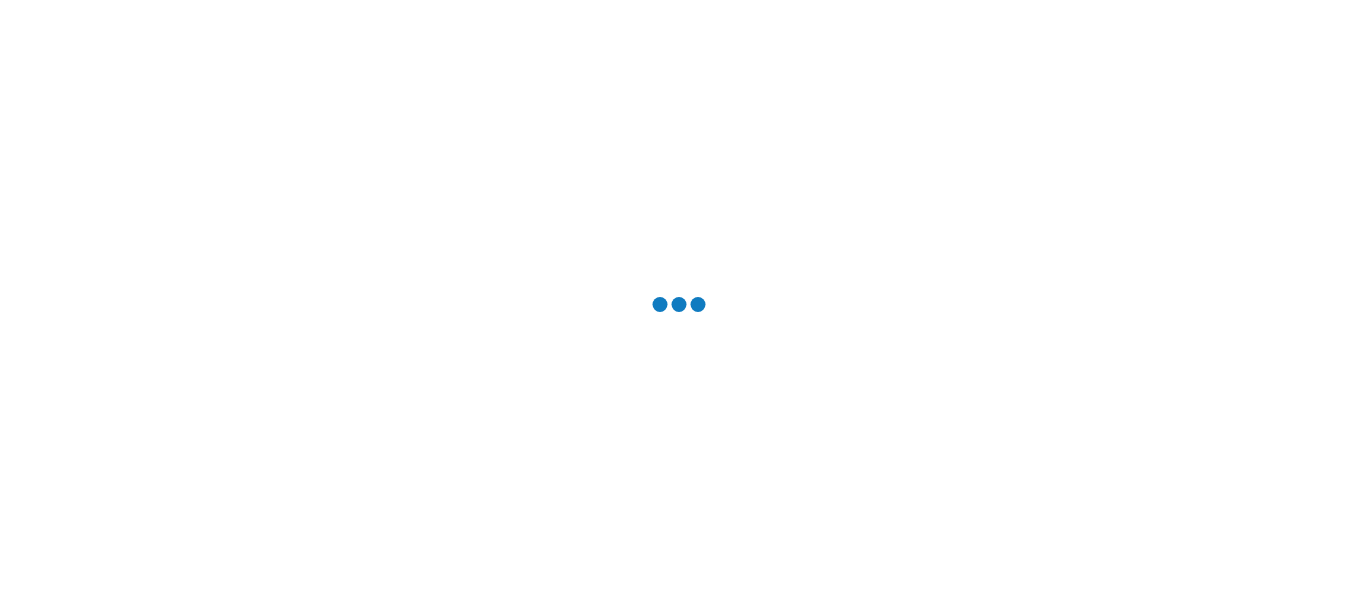 click at bounding box center [679, 306] 